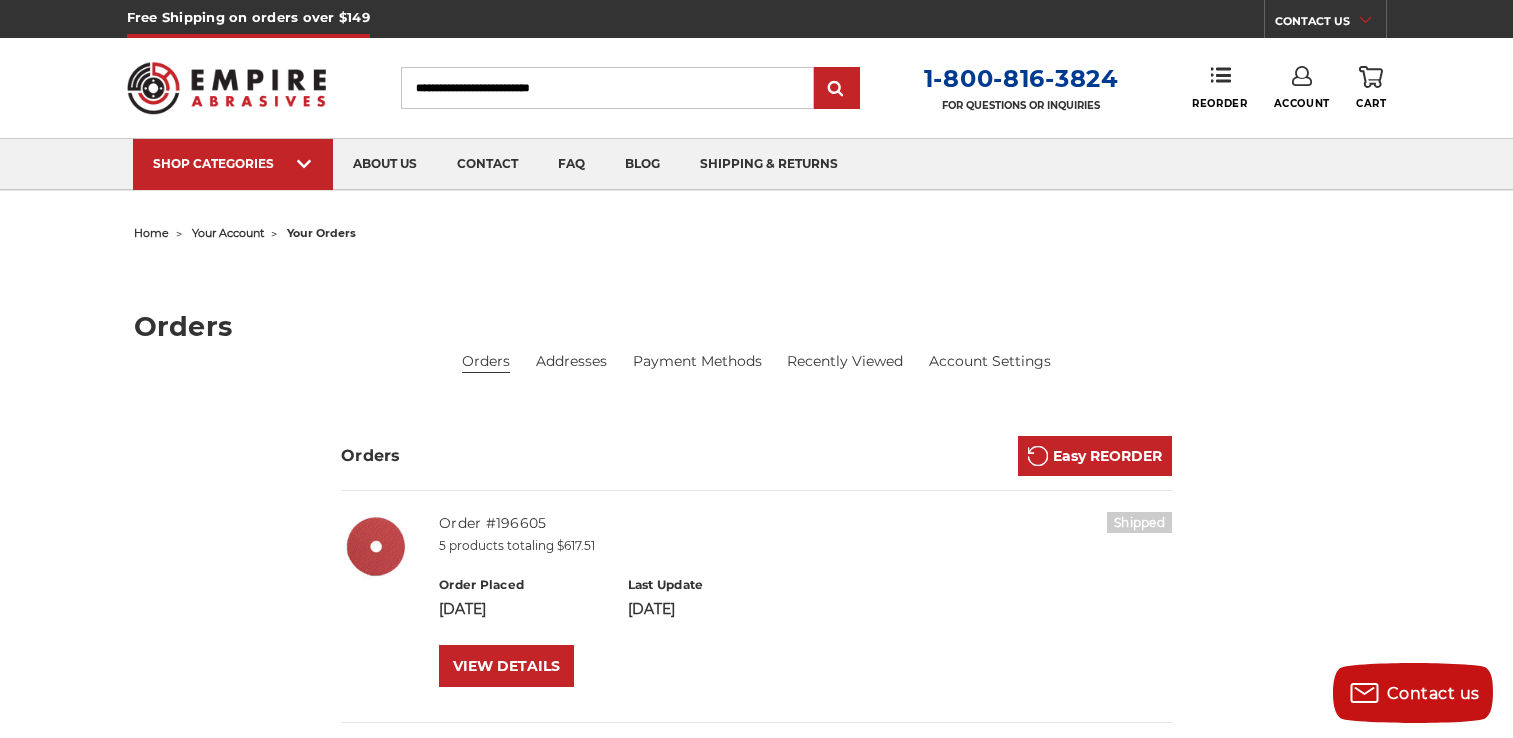 scroll, scrollTop: 1400, scrollLeft: 0, axis: vertical 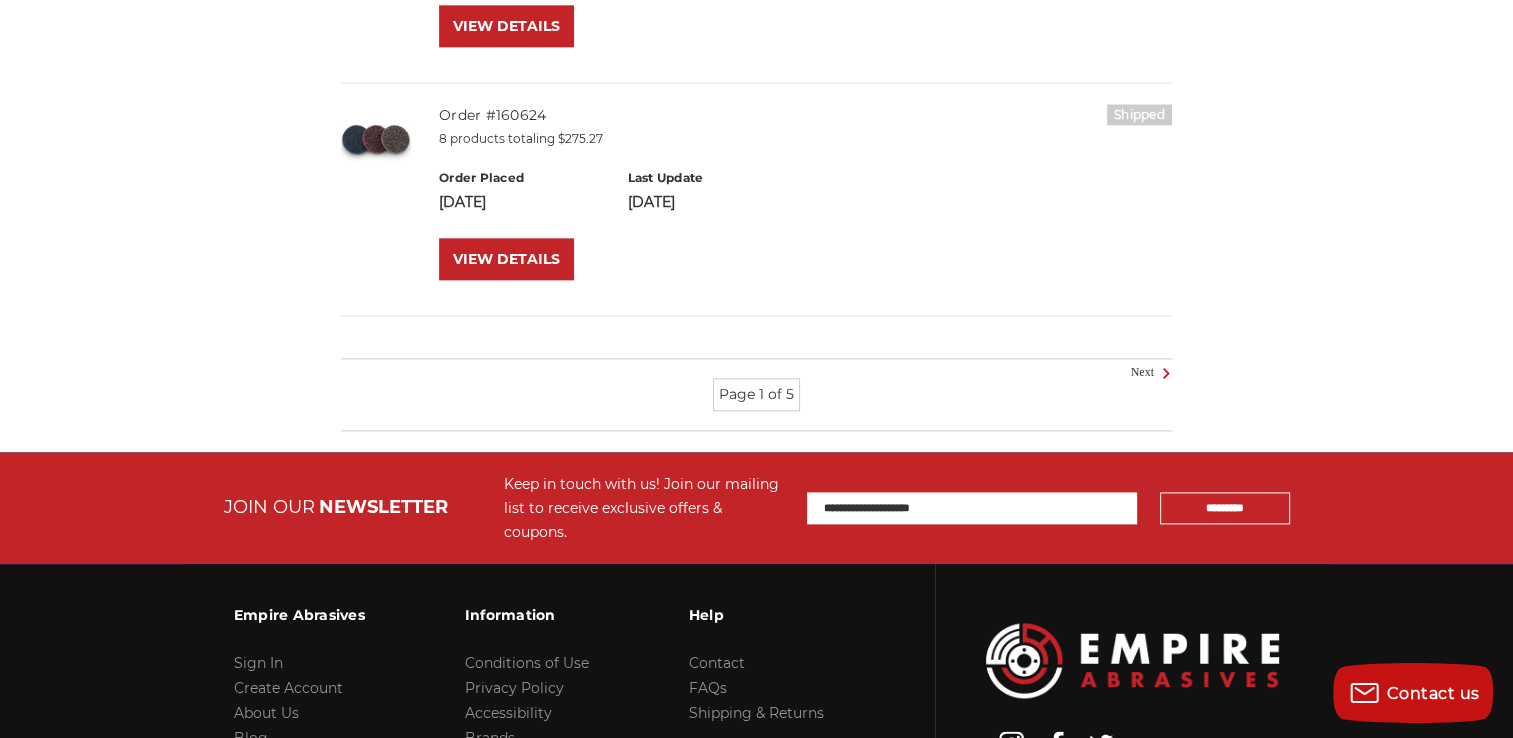 click at bounding box center (376, 139) 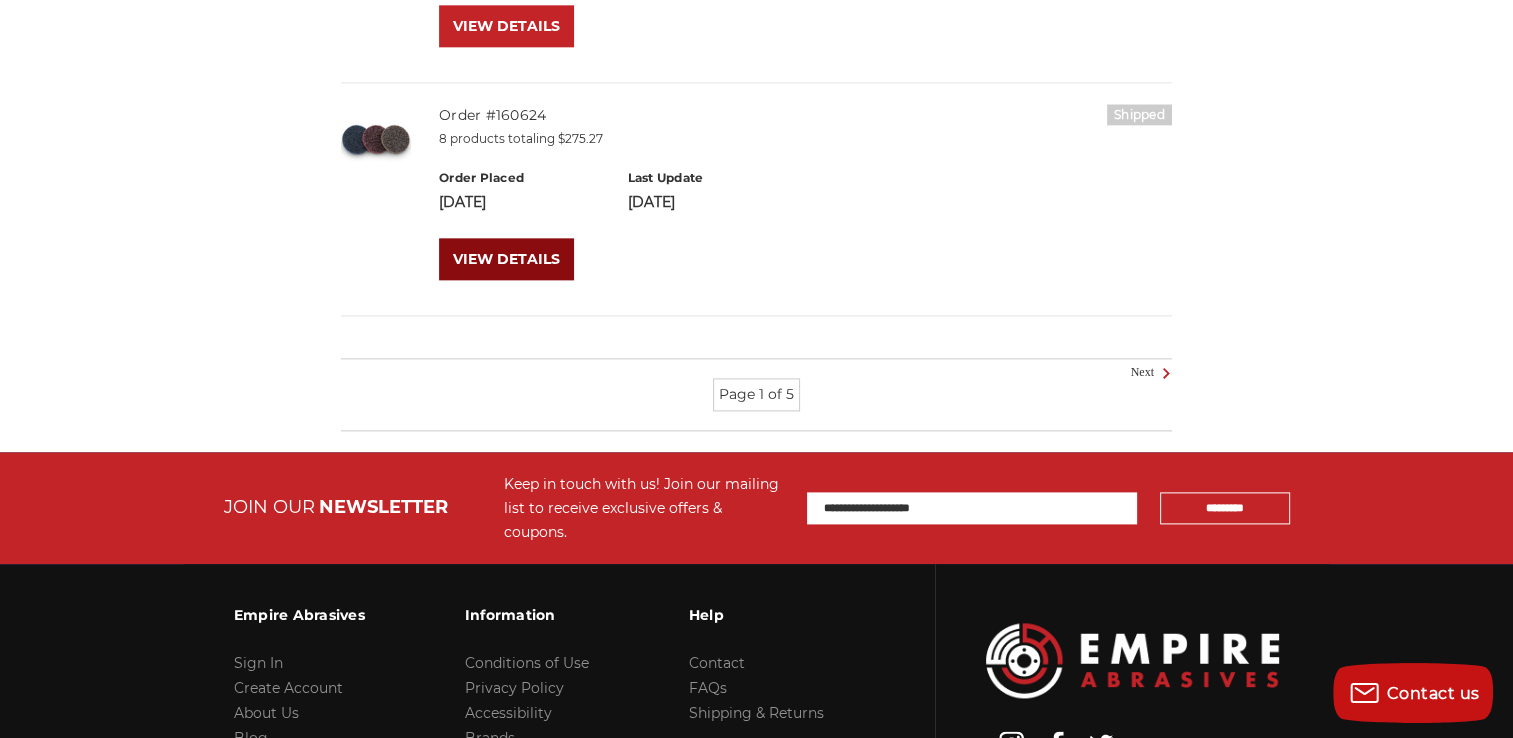 click on "VIEW DETAILS" at bounding box center (506, 259) 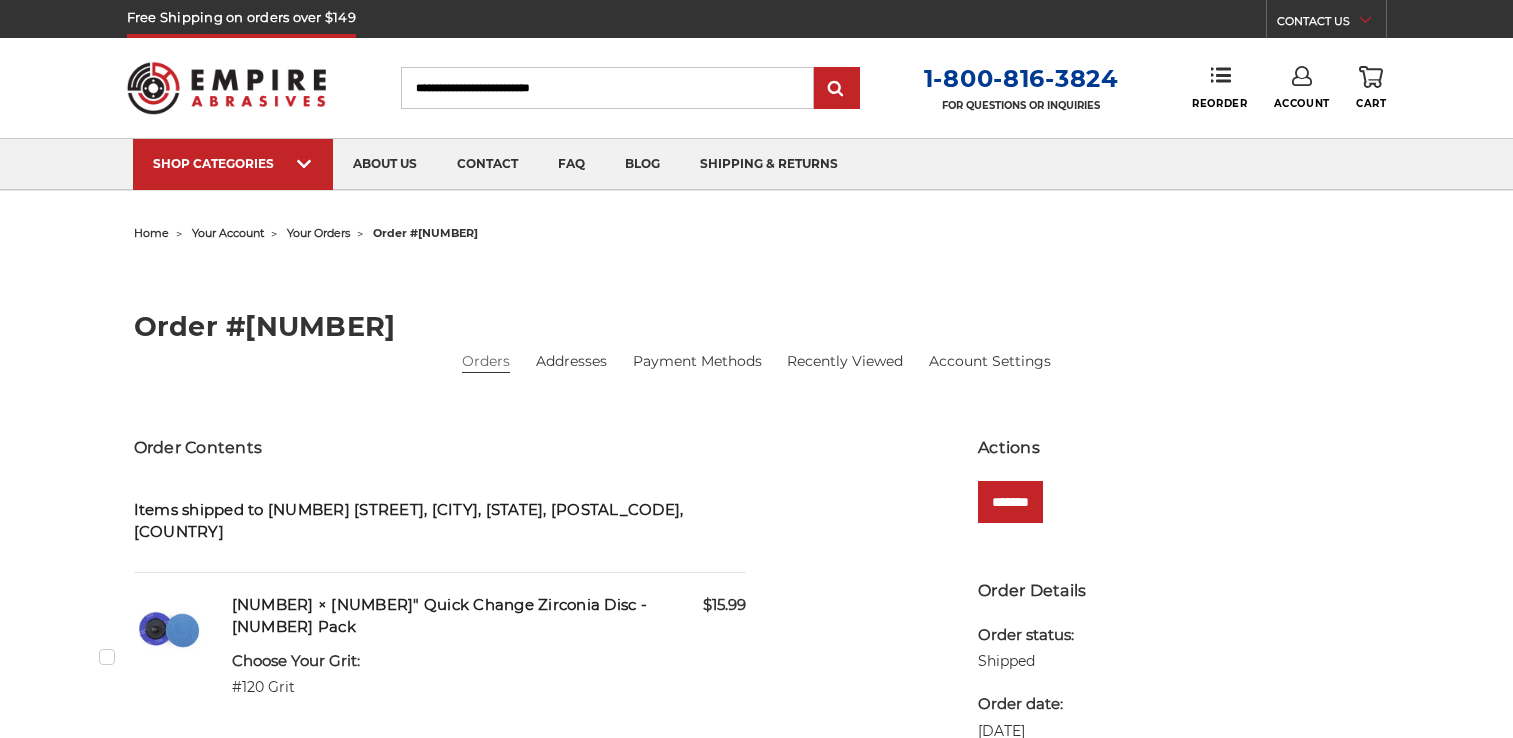 scroll, scrollTop: 0, scrollLeft: 0, axis: both 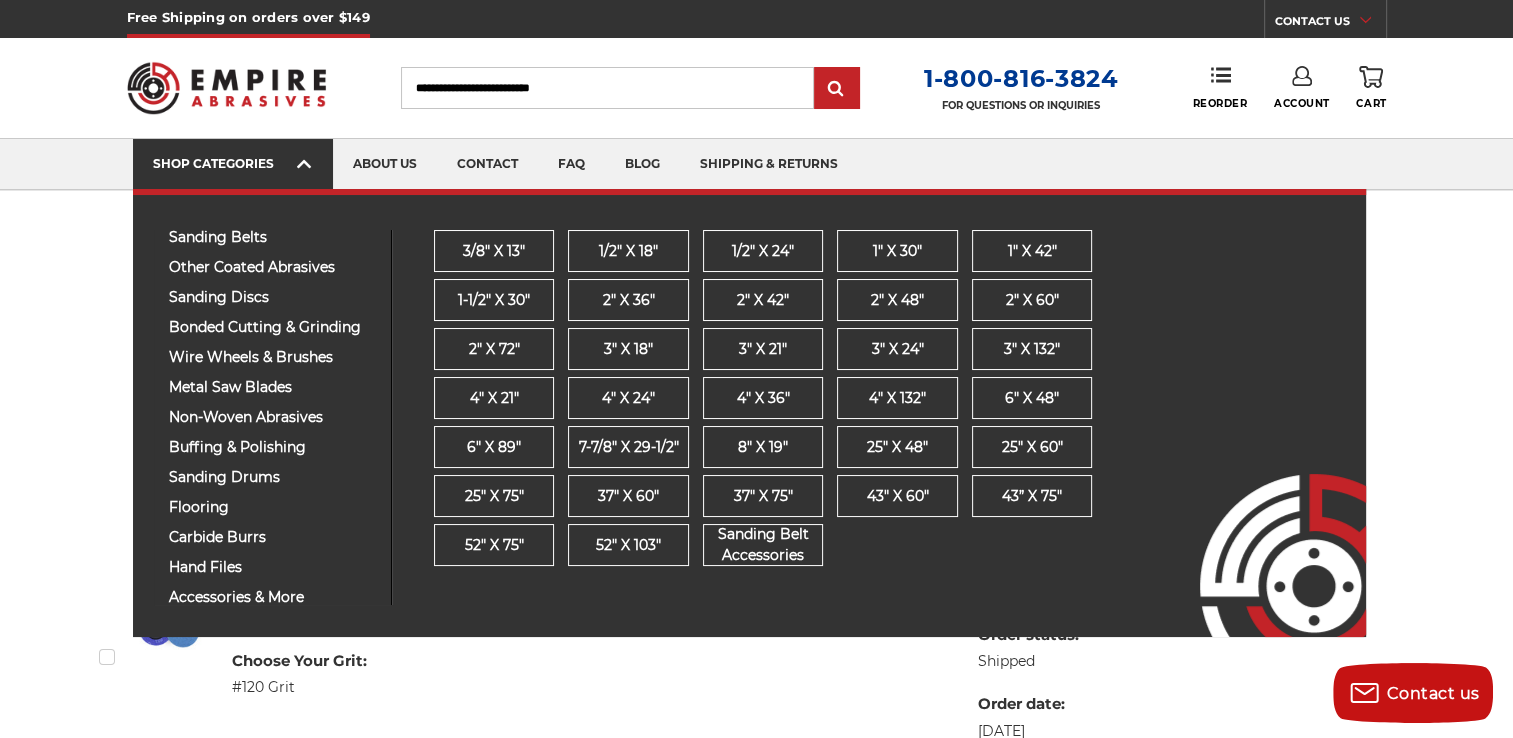 click on "SHOP CATEGORIES" at bounding box center (233, 163) 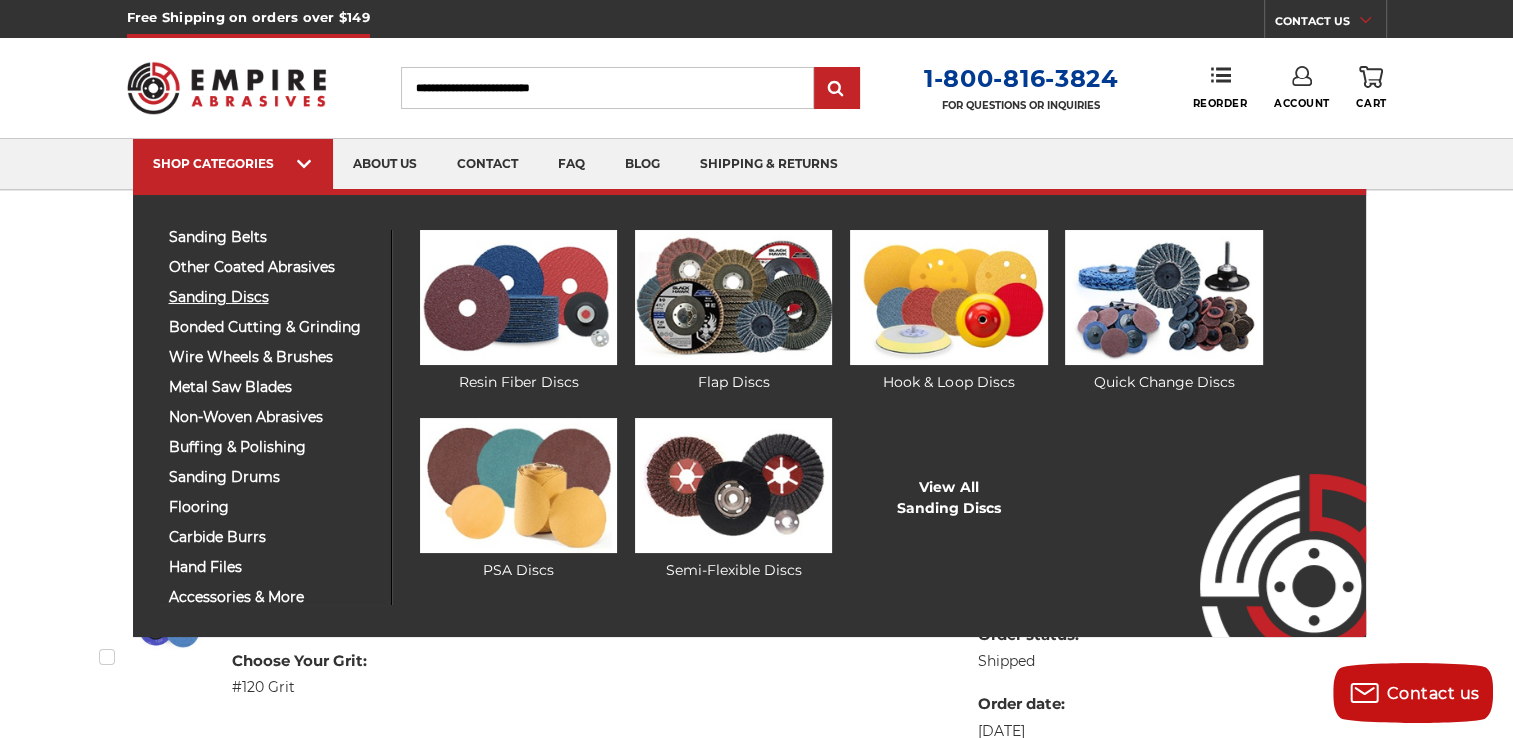 click on "sanding discs" at bounding box center (272, 297) 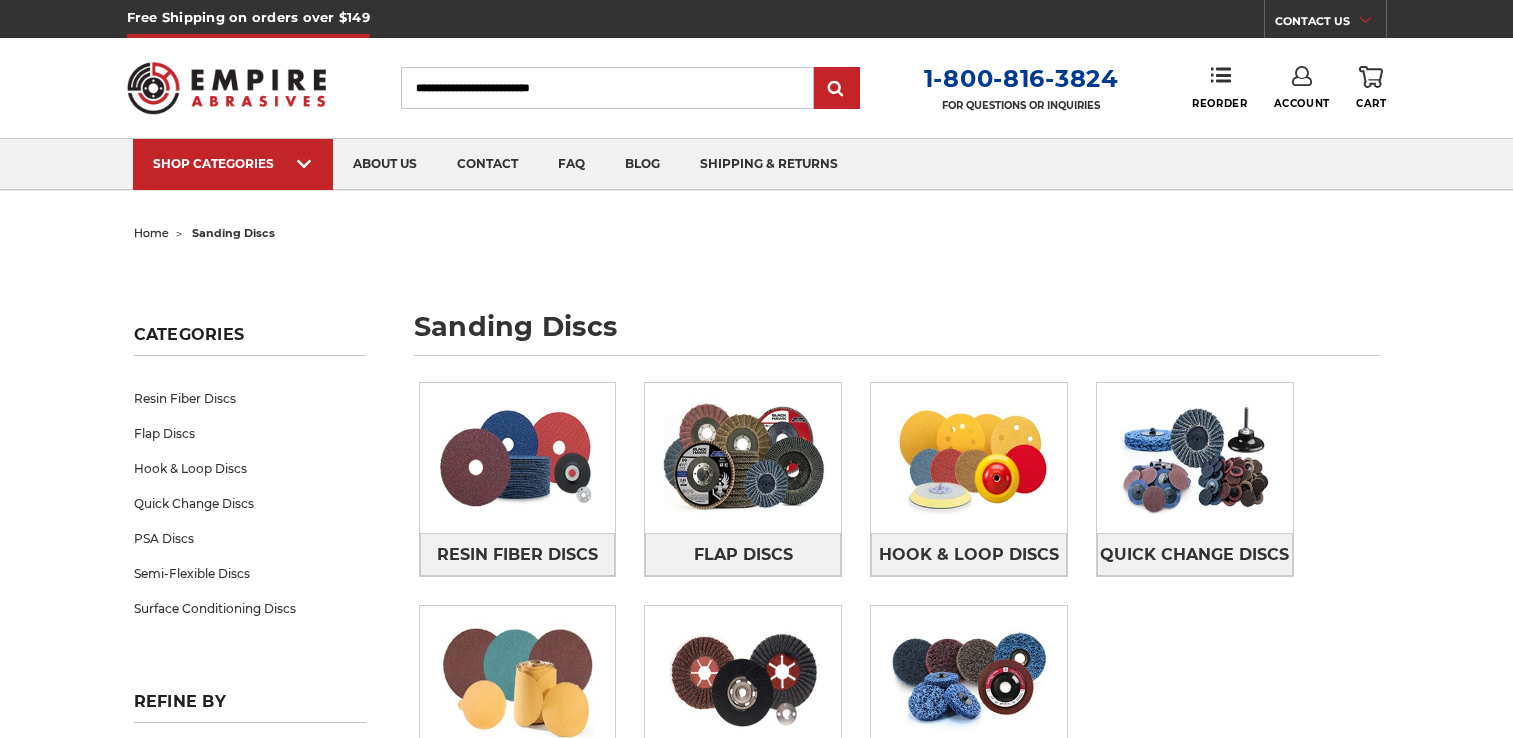 scroll, scrollTop: 0, scrollLeft: 0, axis: both 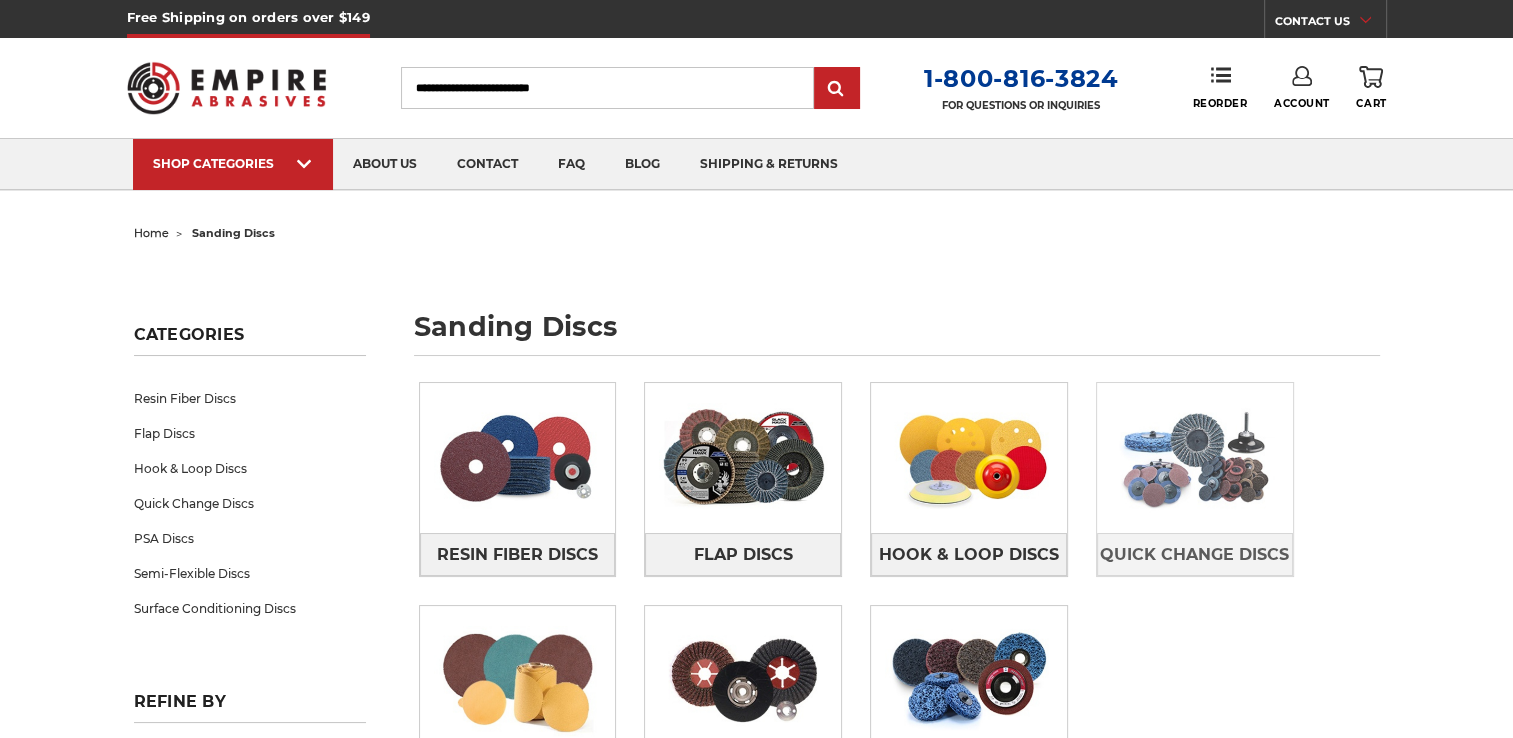 click at bounding box center [1195, 458] 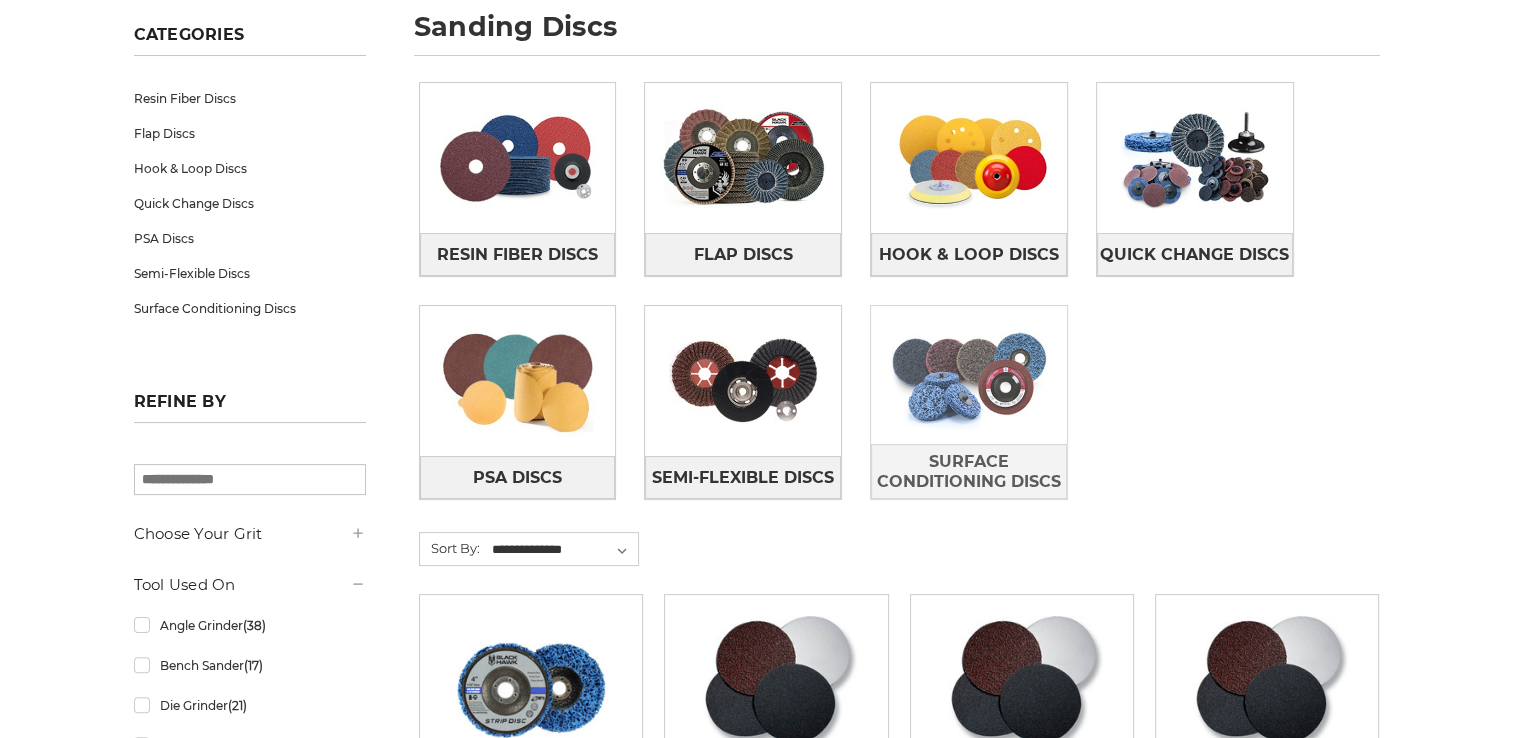 scroll, scrollTop: 300, scrollLeft: 0, axis: vertical 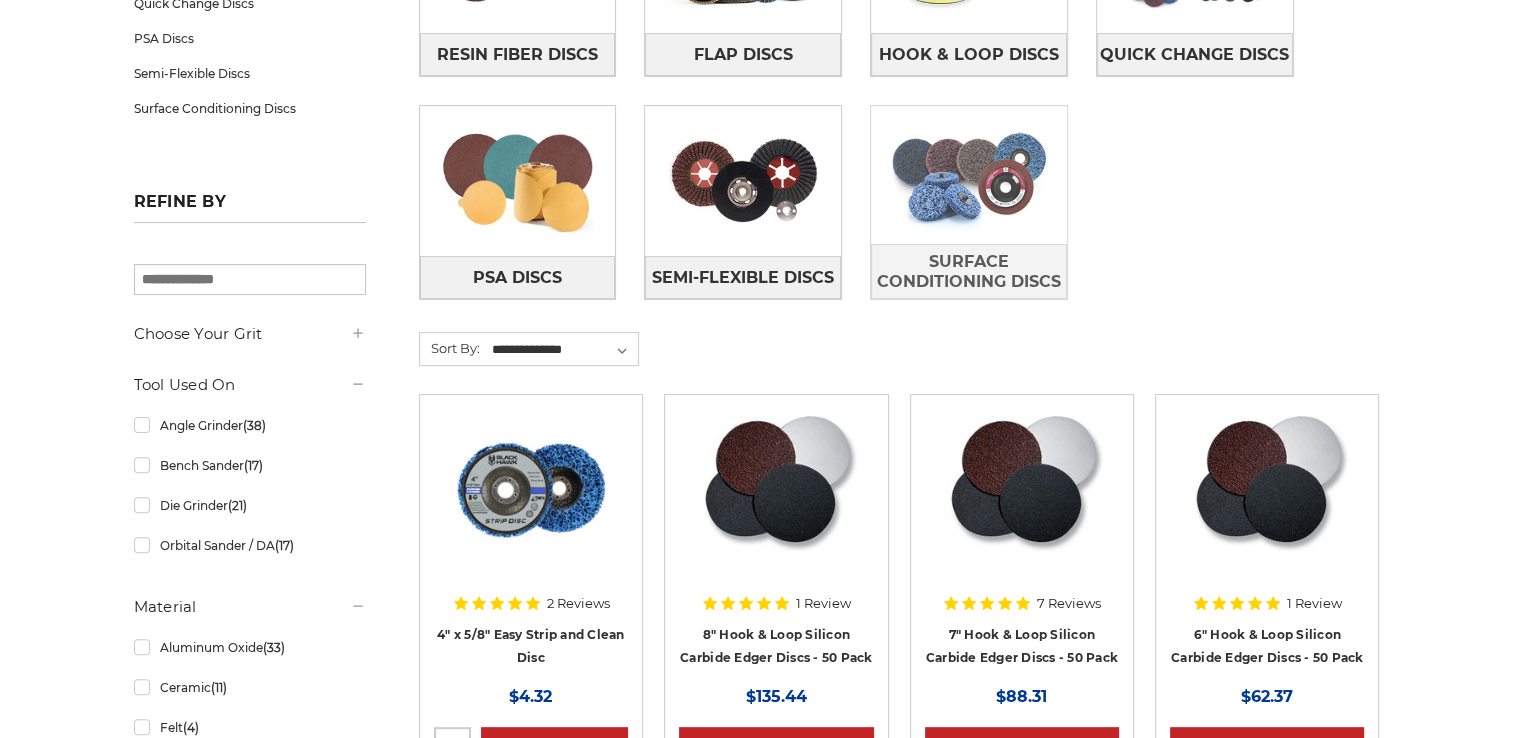 click at bounding box center (969, 175) 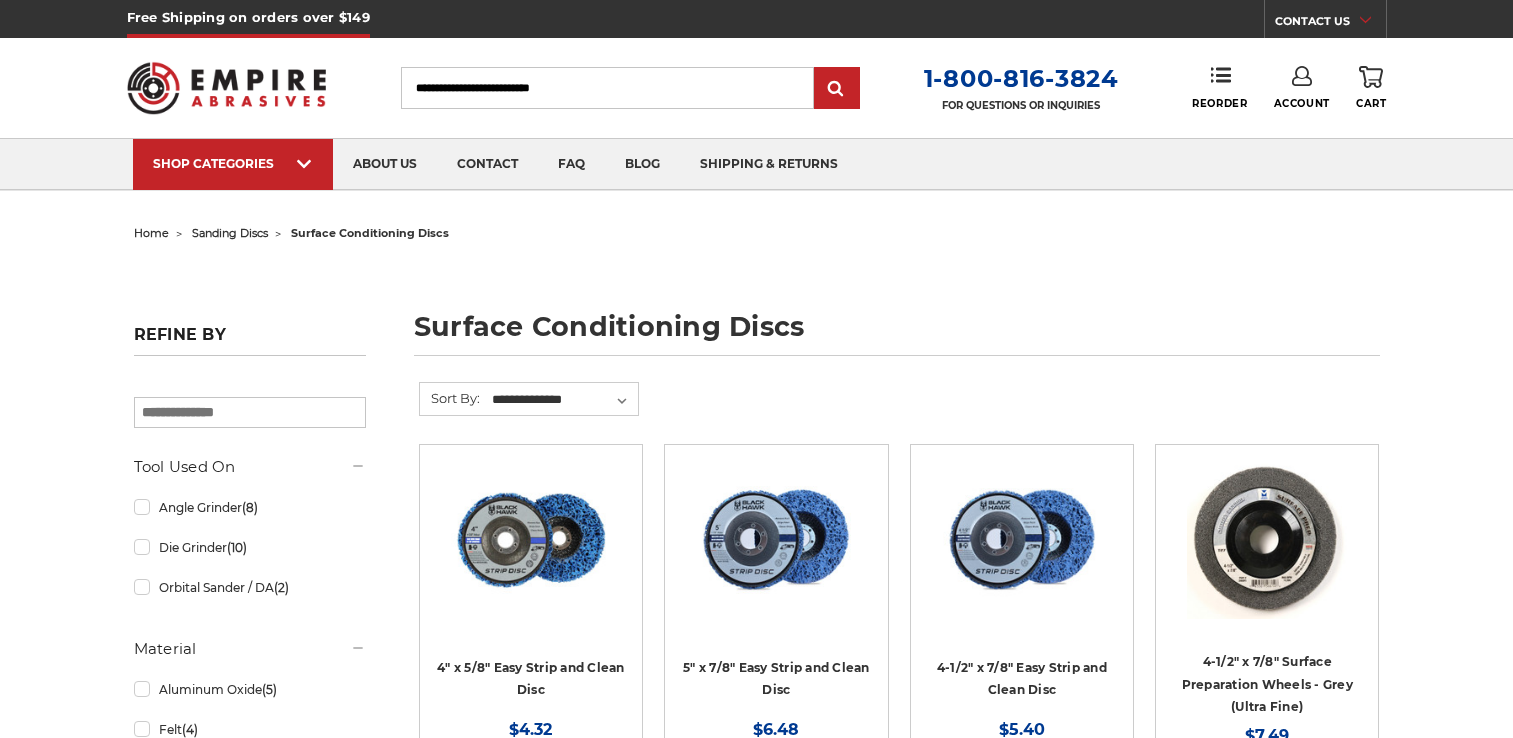 scroll, scrollTop: 0, scrollLeft: 0, axis: both 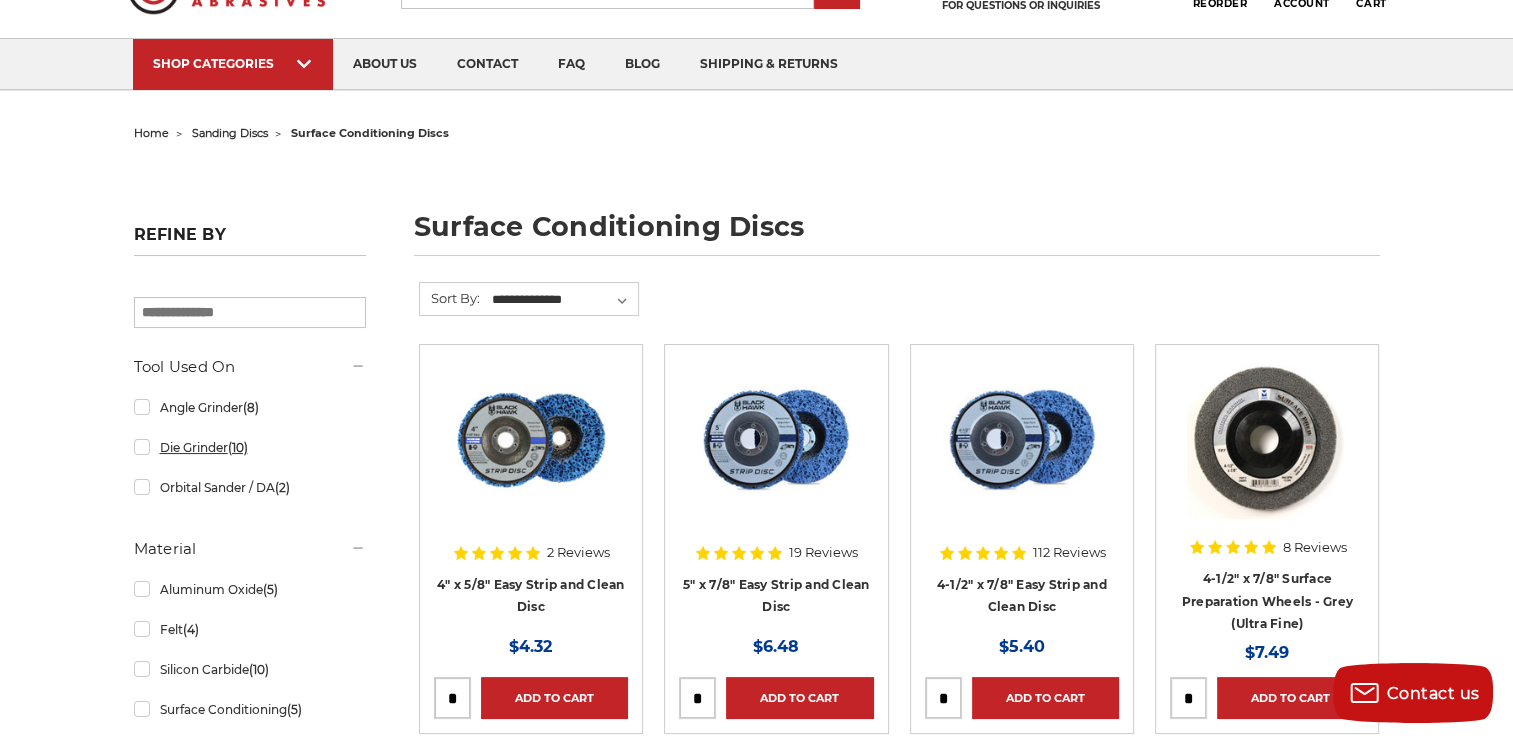 click on "Die Grinder
(10)" at bounding box center [250, 447] 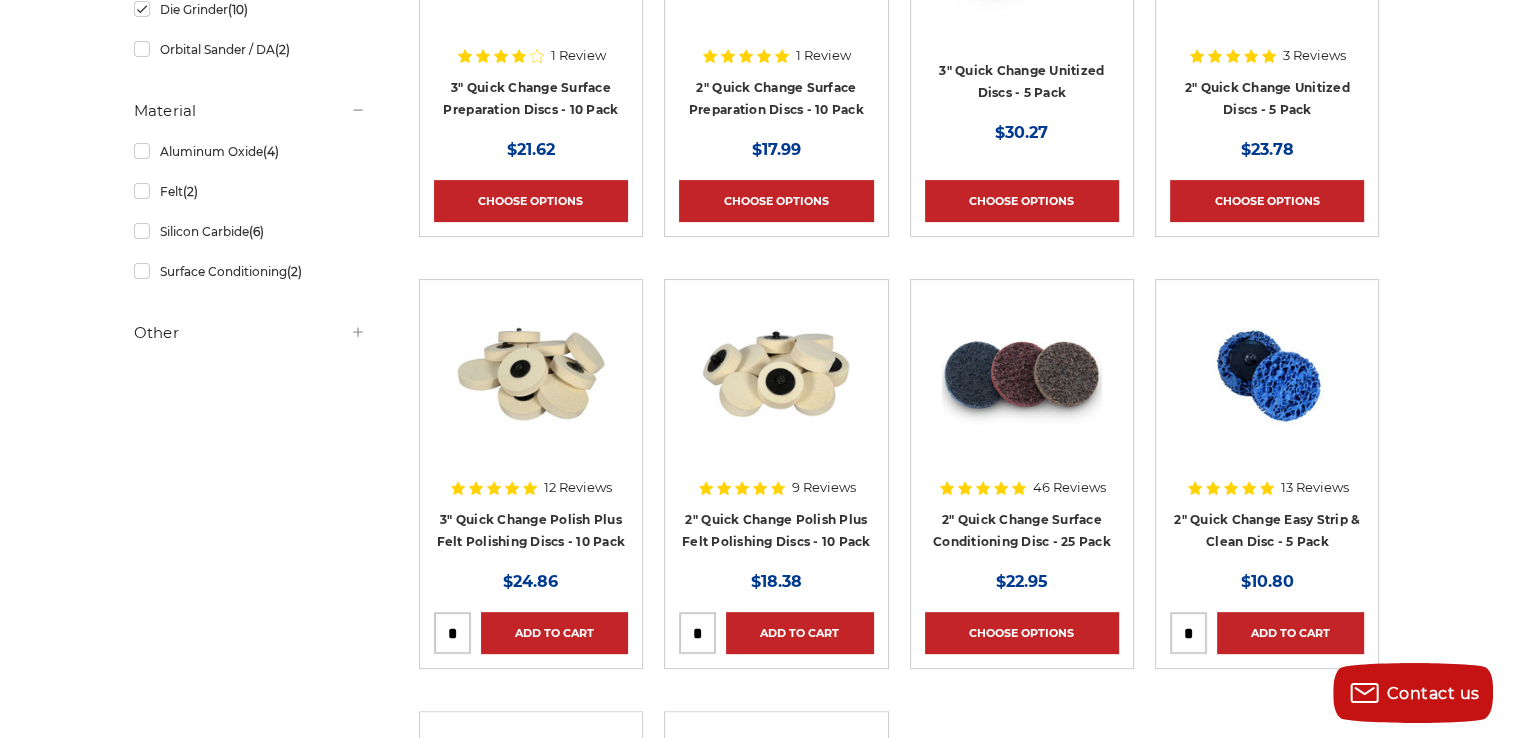 scroll, scrollTop: 600, scrollLeft: 0, axis: vertical 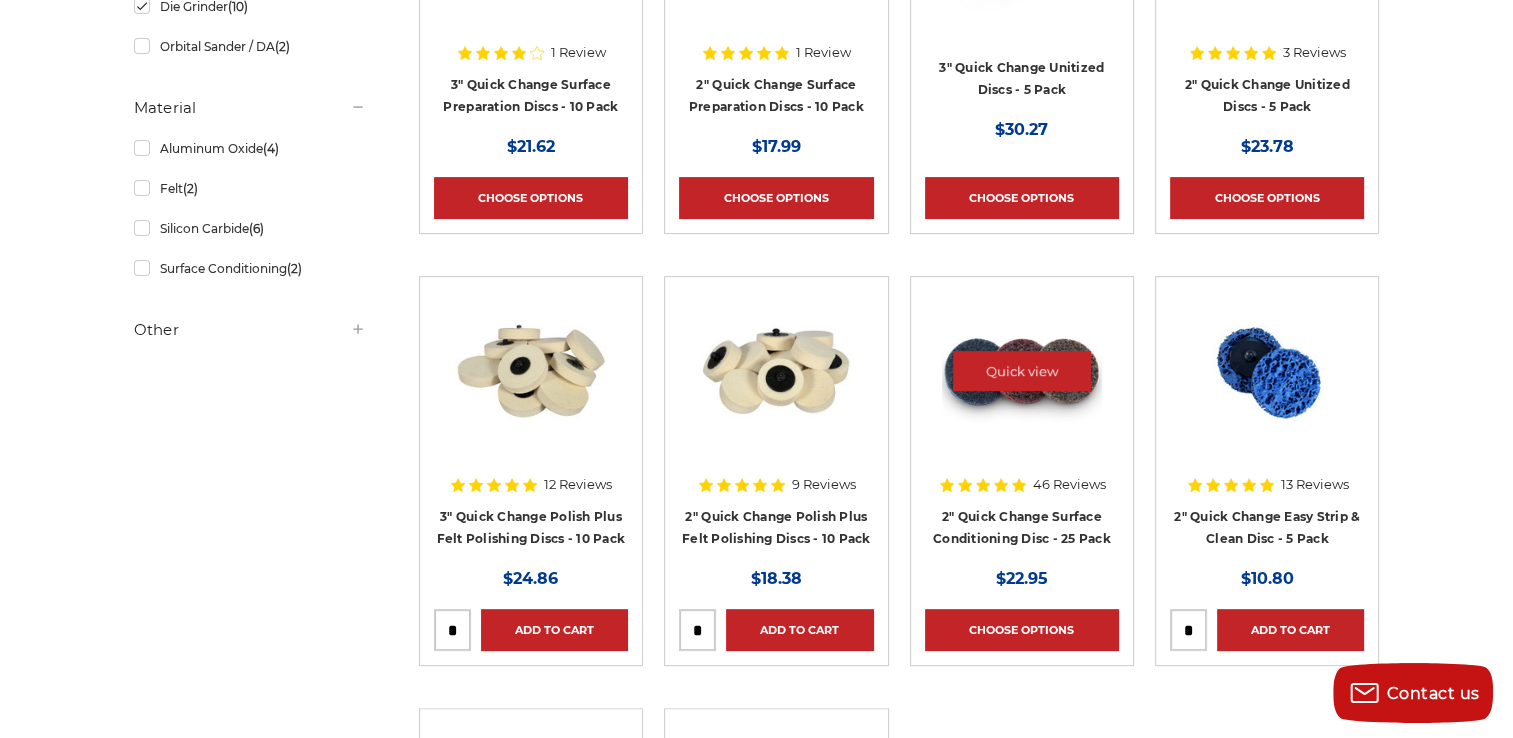 click at bounding box center [1022, 371] 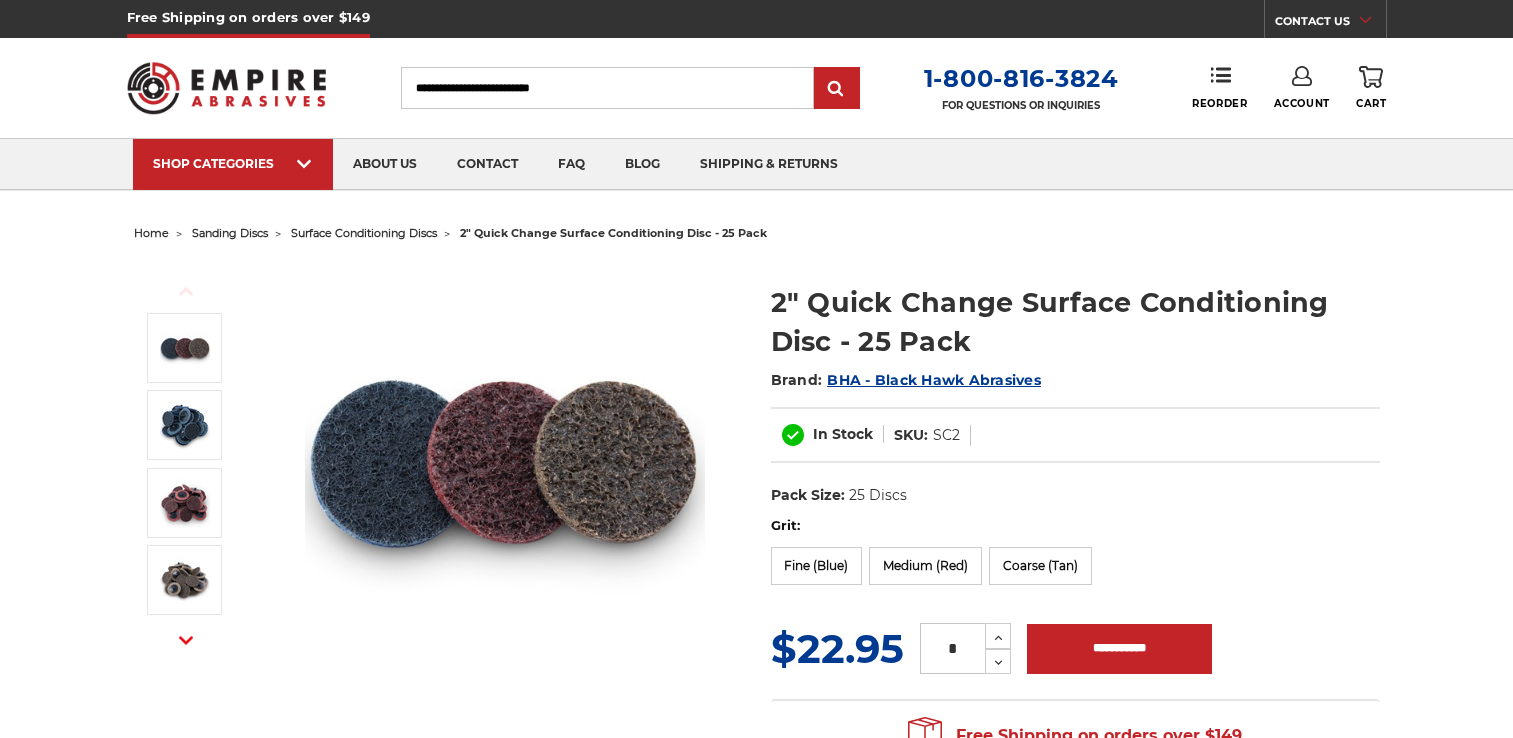 scroll, scrollTop: 0, scrollLeft: 0, axis: both 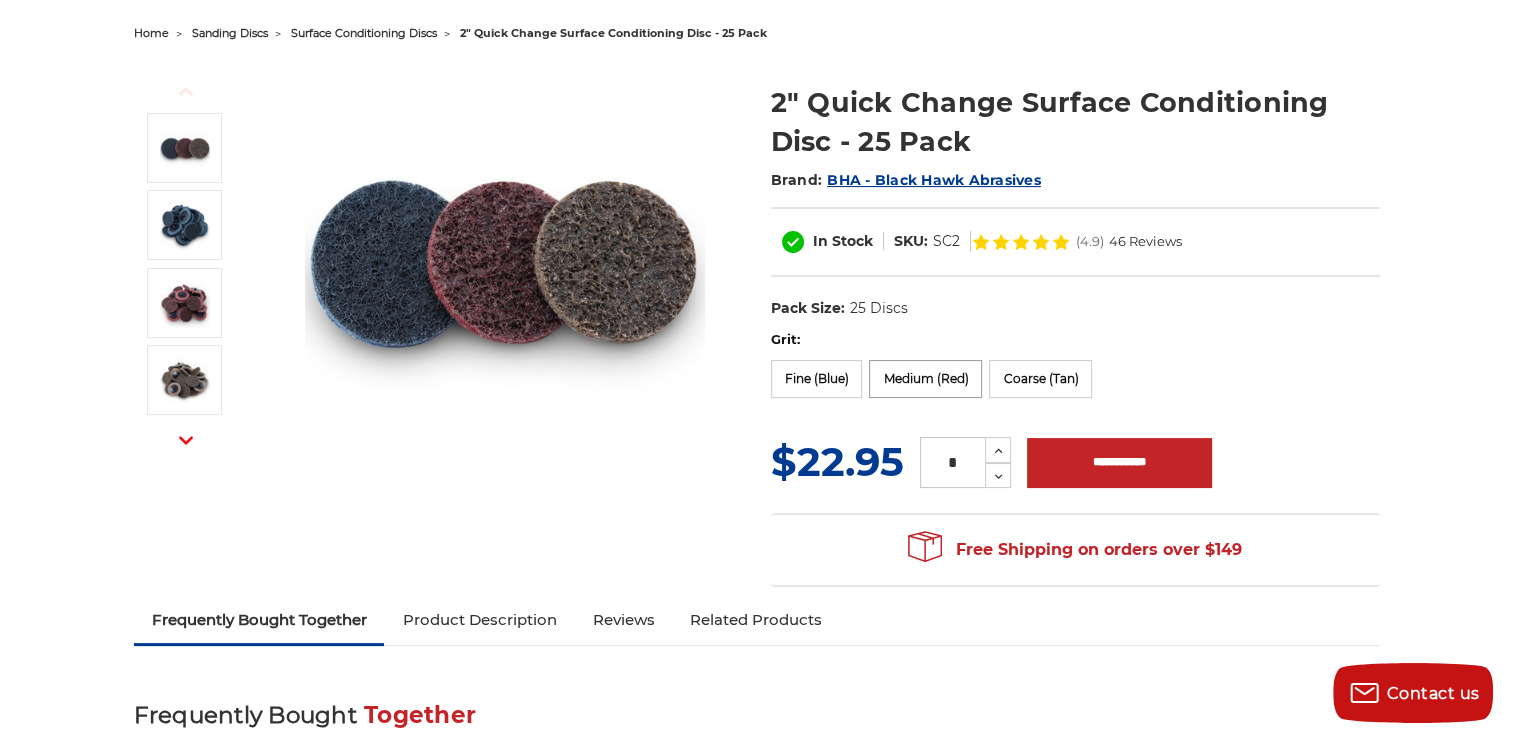 click on "Medium (Red)" at bounding box center (925, 379) 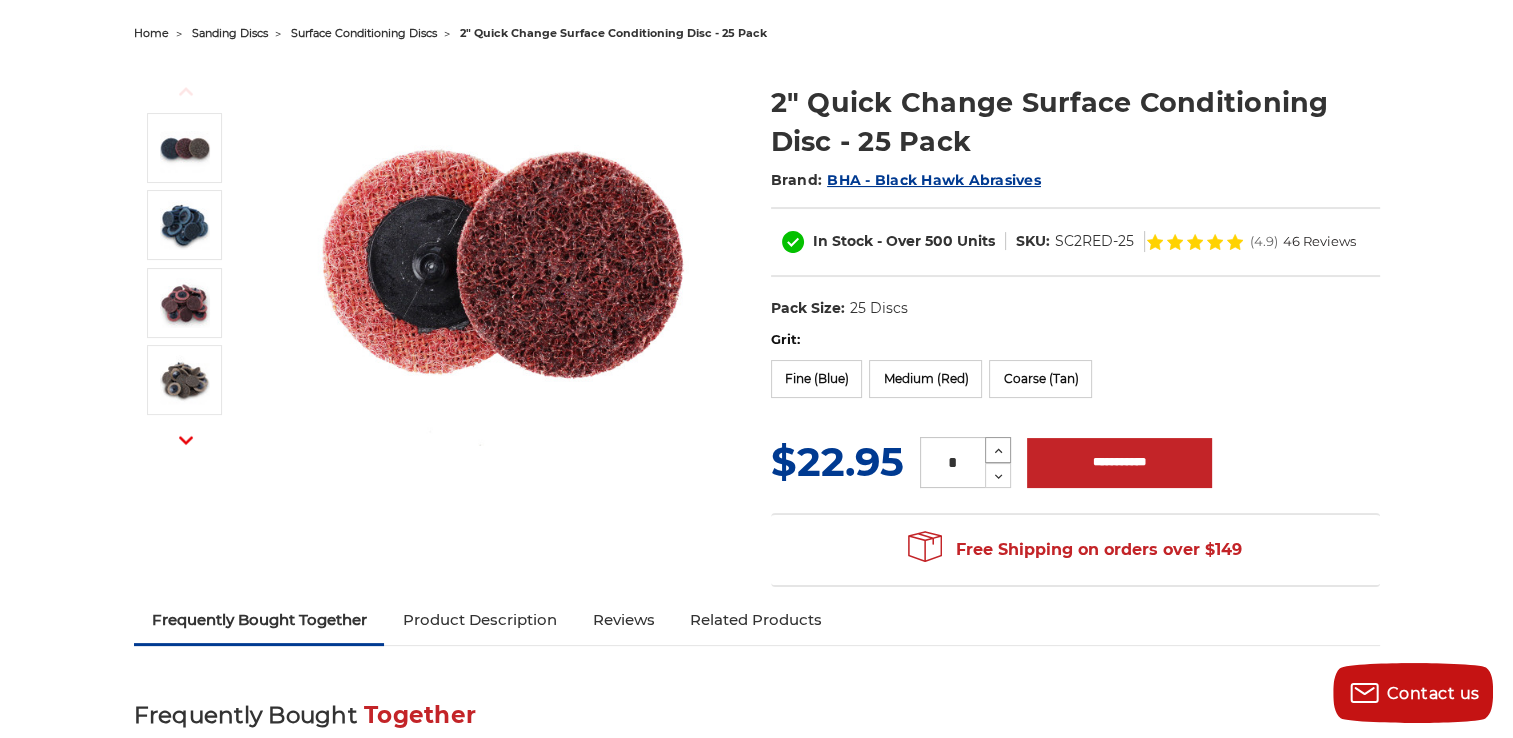 click 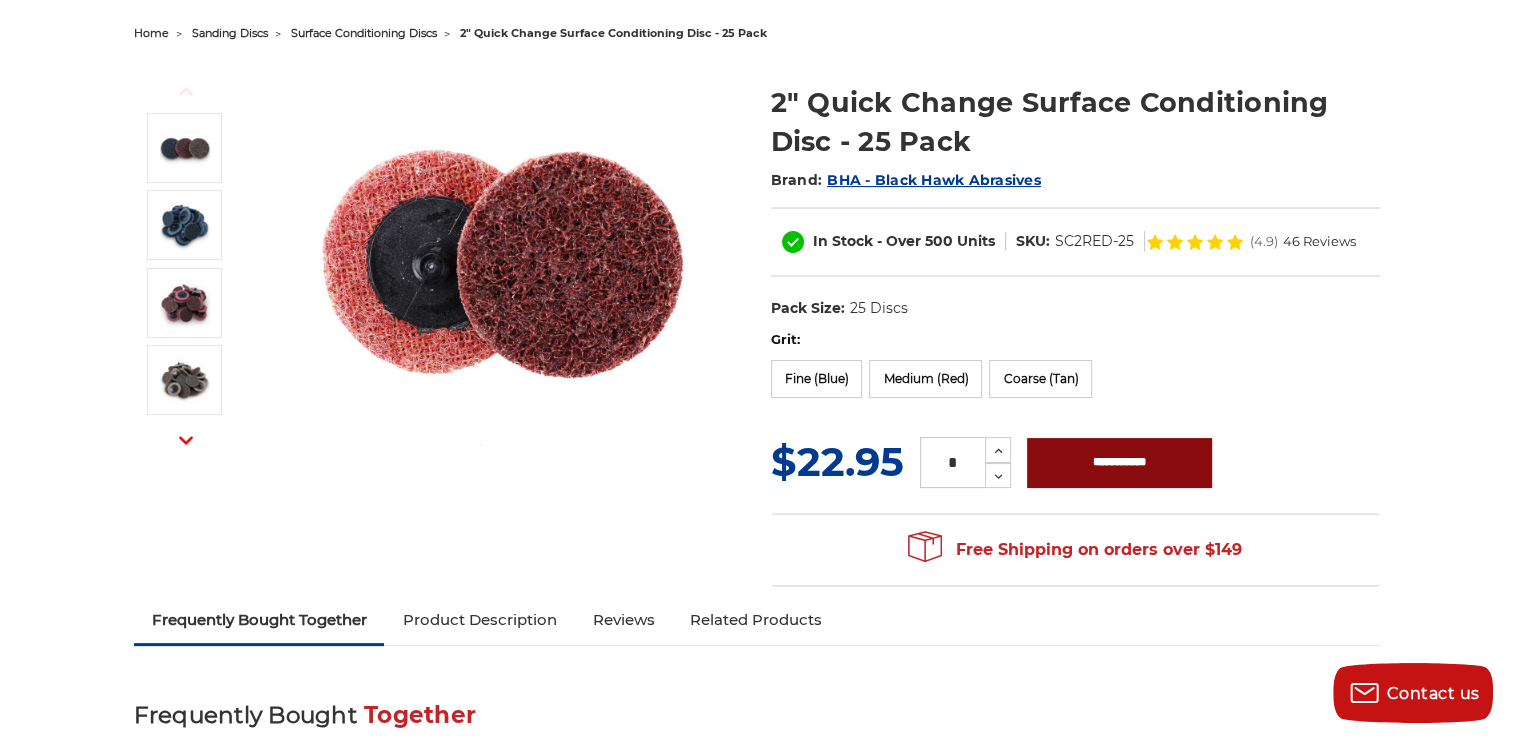 click on "**********" at bounding box center [1119, 463] 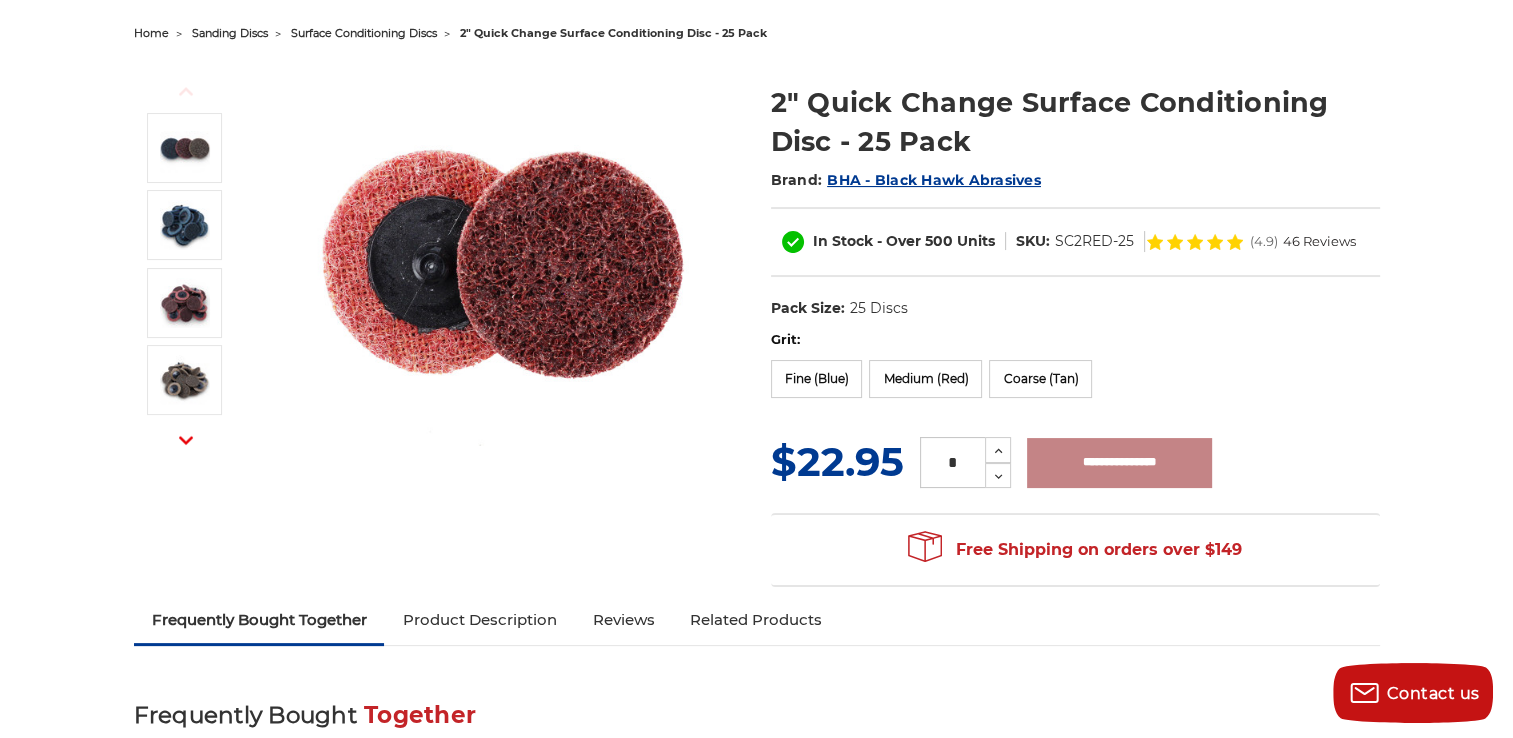 type on "**********" 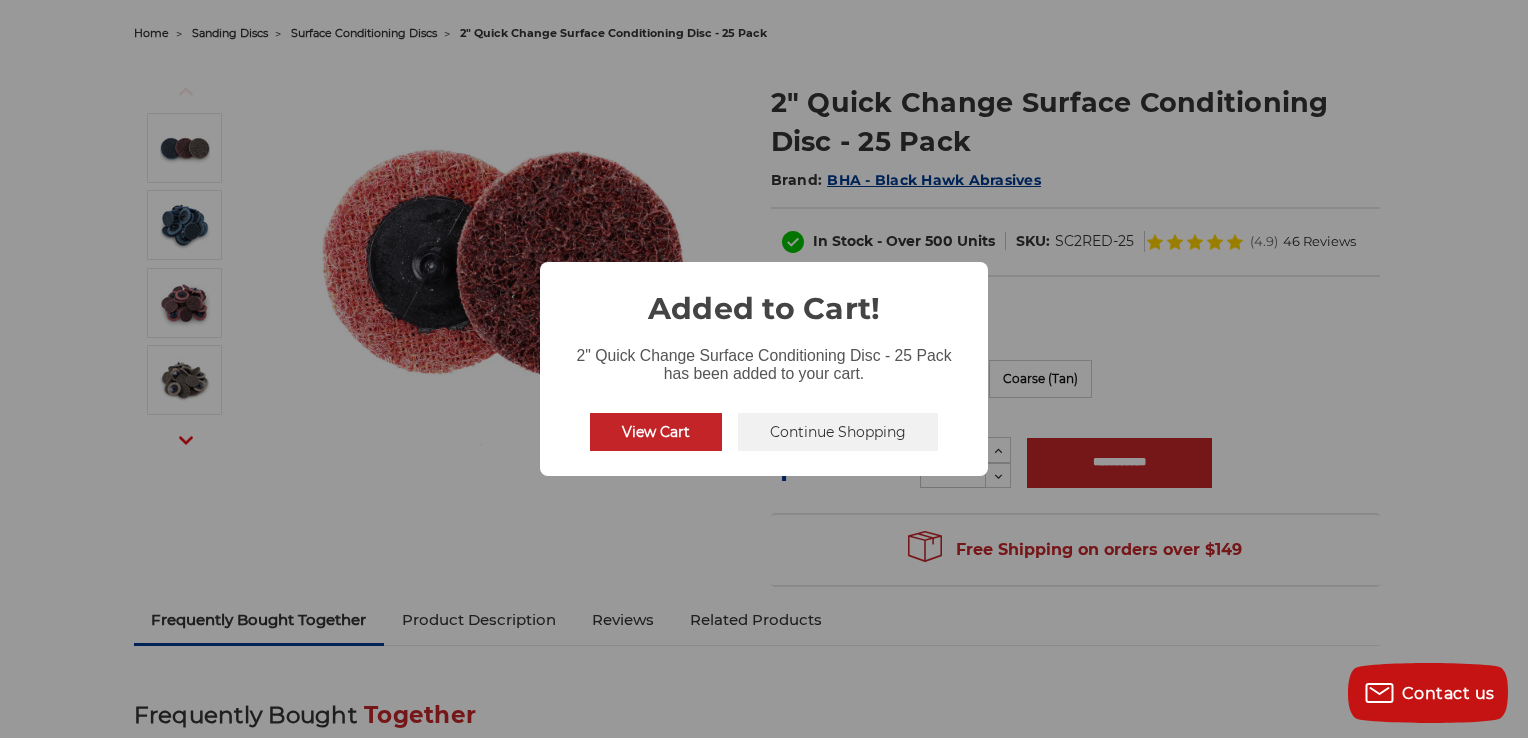 click on "View Cart" at bounding box center [656, 432] 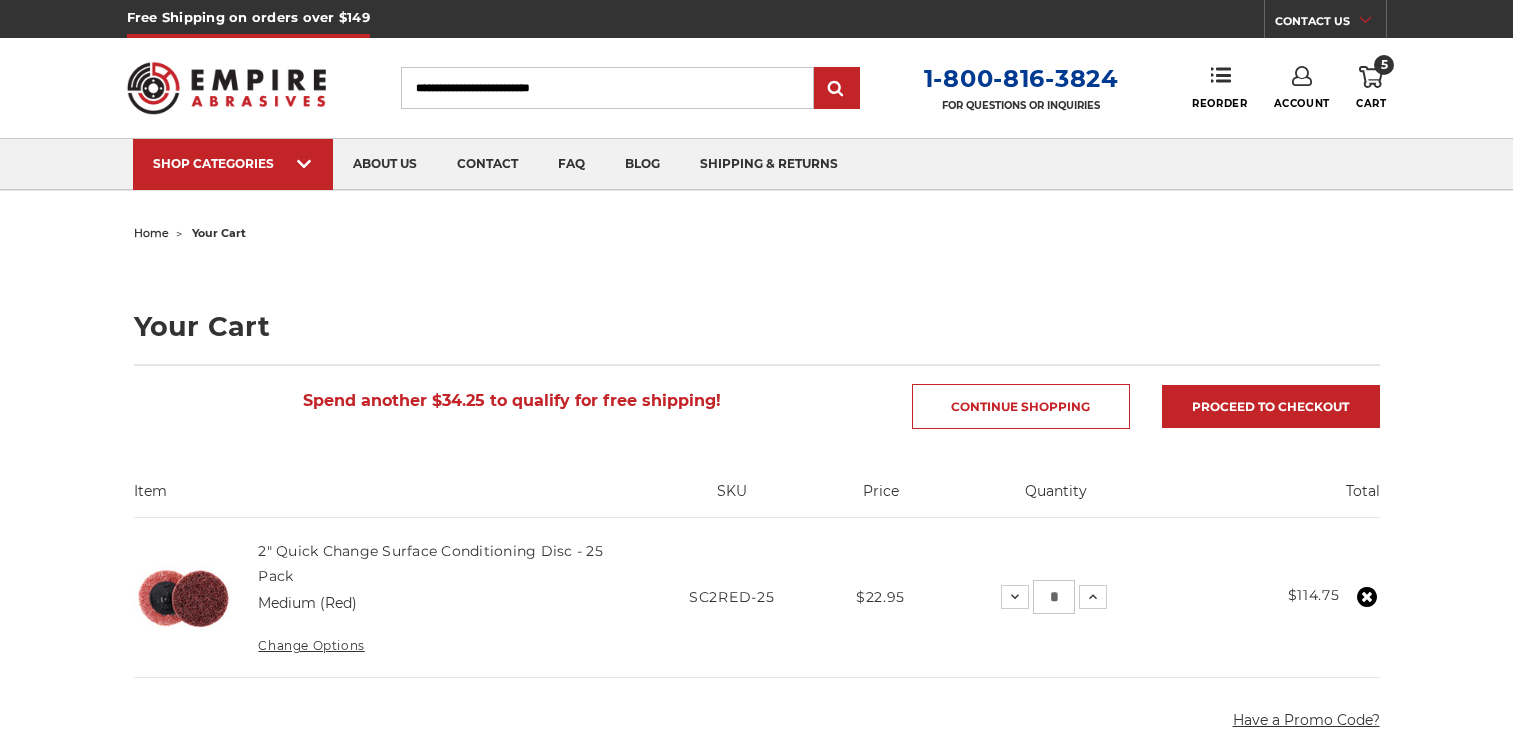 scroll, scrollTop: 0, scrollLeft: 0, axis: both 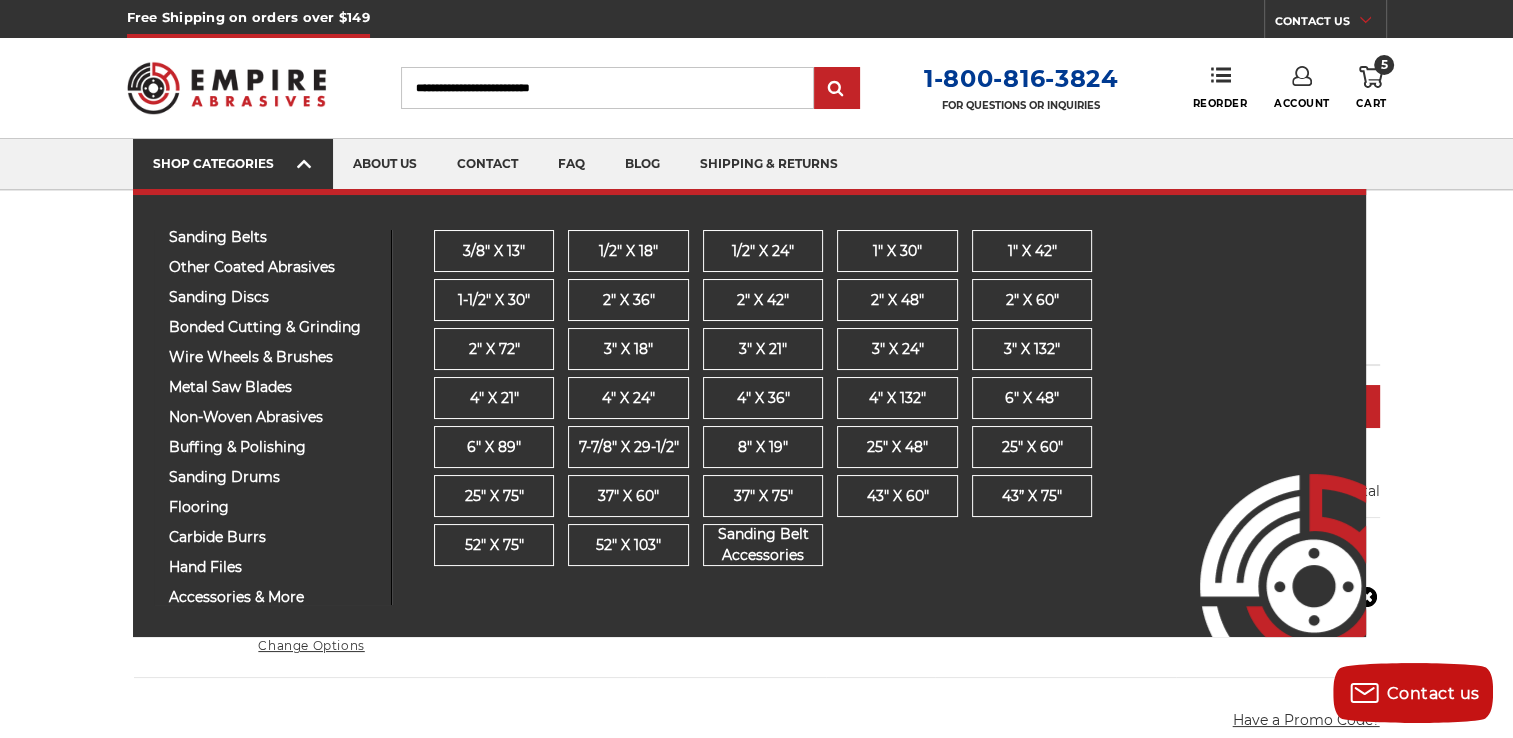 click 